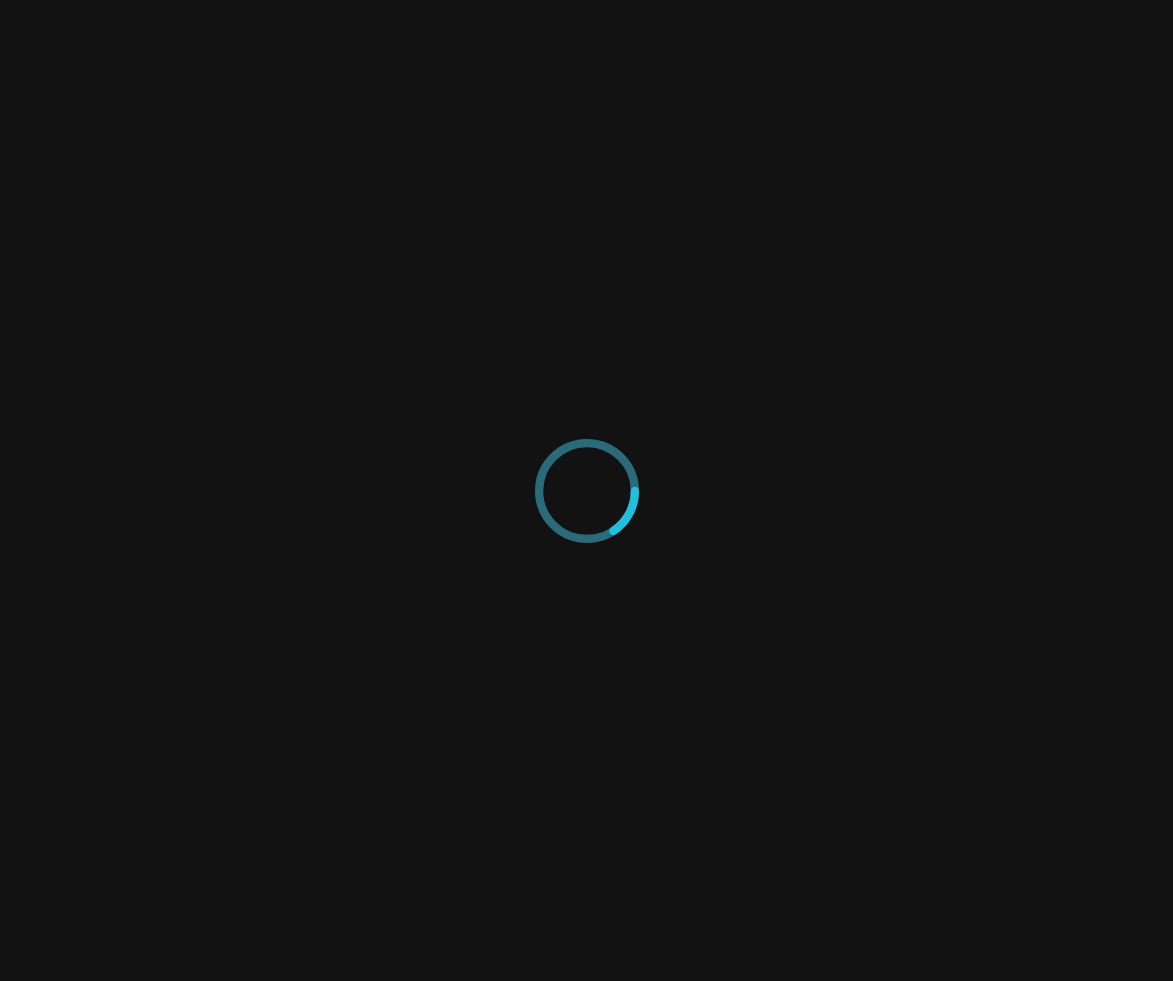 scroll, scrollTop: 0, scrollLeft: 0, axis: both 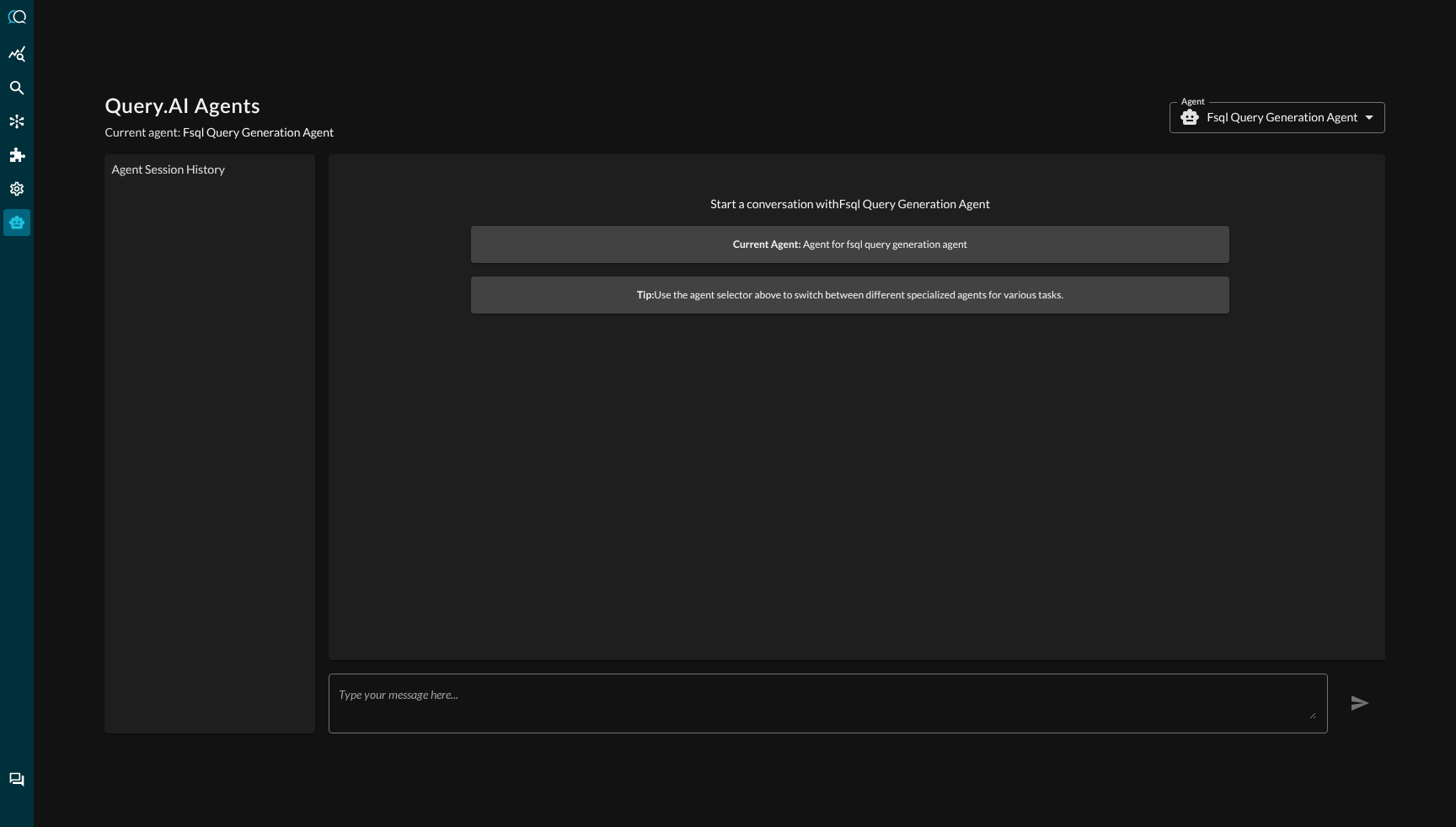 click on "Query.AI Agents Current agent:   Fsql Query Generation Agent Agent Fsql Query Generation Agent fsql_query_generation_agent Agent Agent Session History Start a conversation with  Fsql Query Generation Agent Current Agent:   Agent for fsql query generation agent Tip:  Use the agent selector above to switch between different specialized agents for various tasks. x ​" at bounding box center [728, 413] 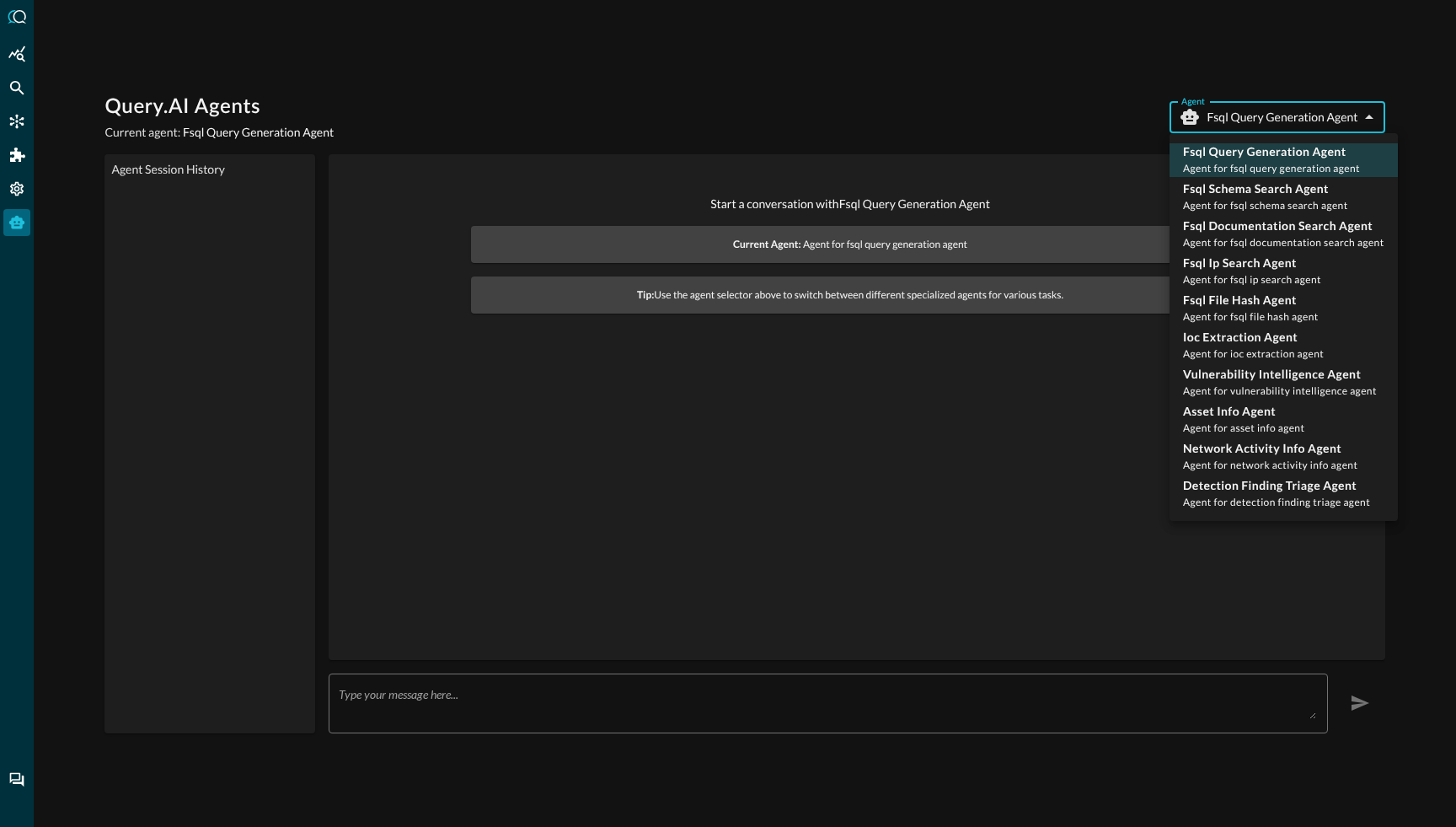 click at bounding box center [728, 413] 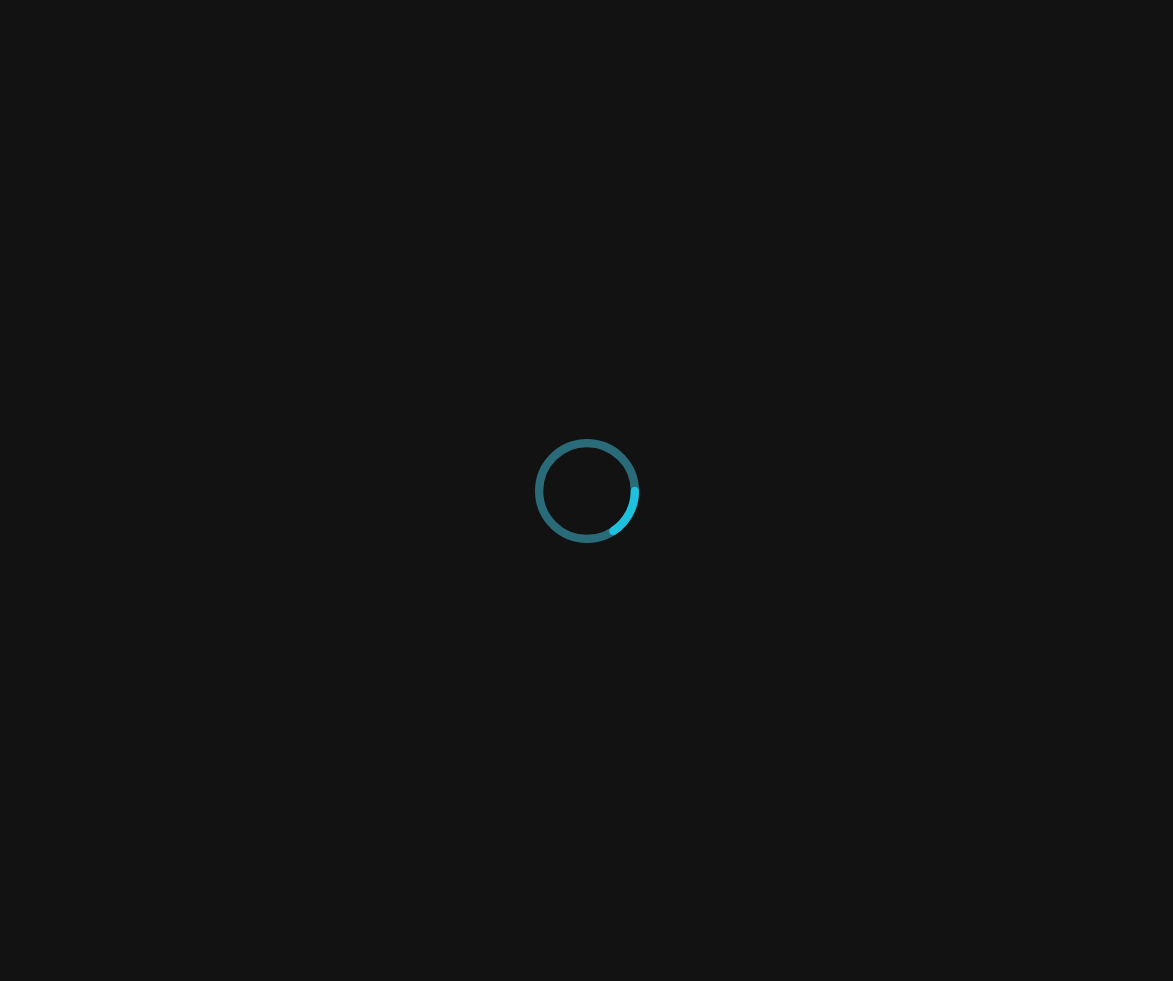 scroll, scrollTop: 0, scrollLeft: 0, axis: both 